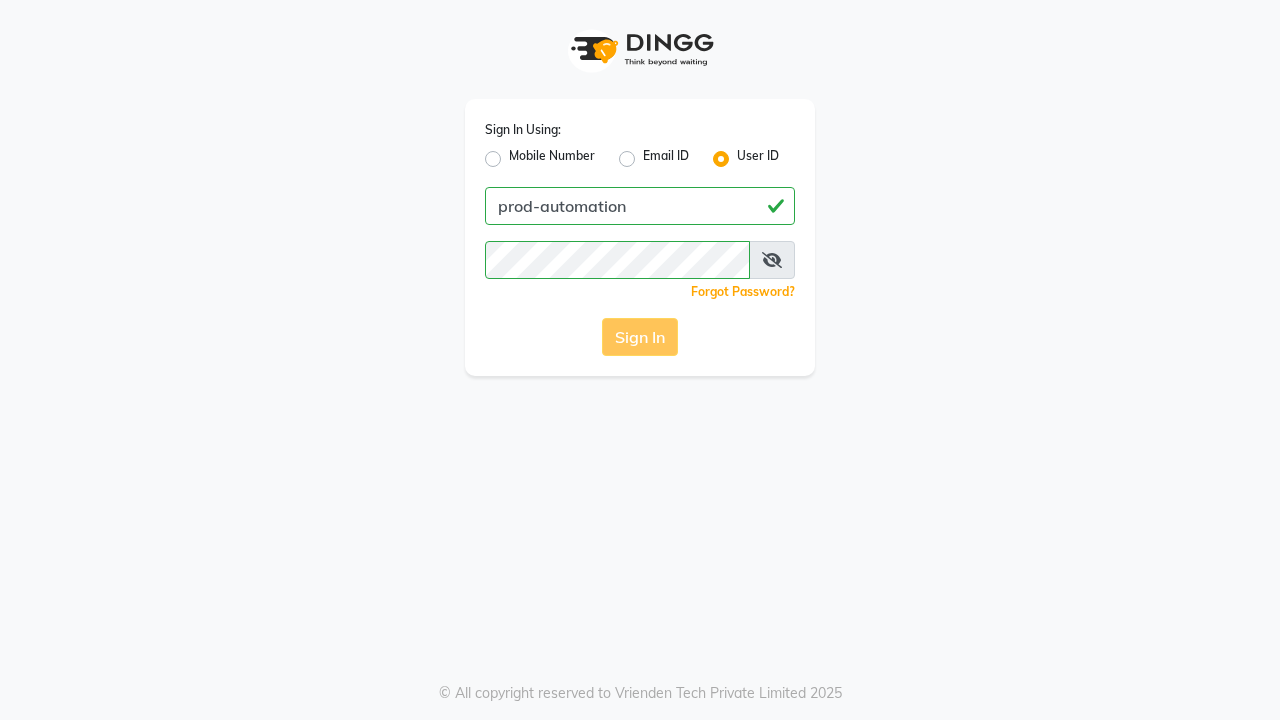 scroll, scrollTop: 0, scrollLeft: 0, axis: both 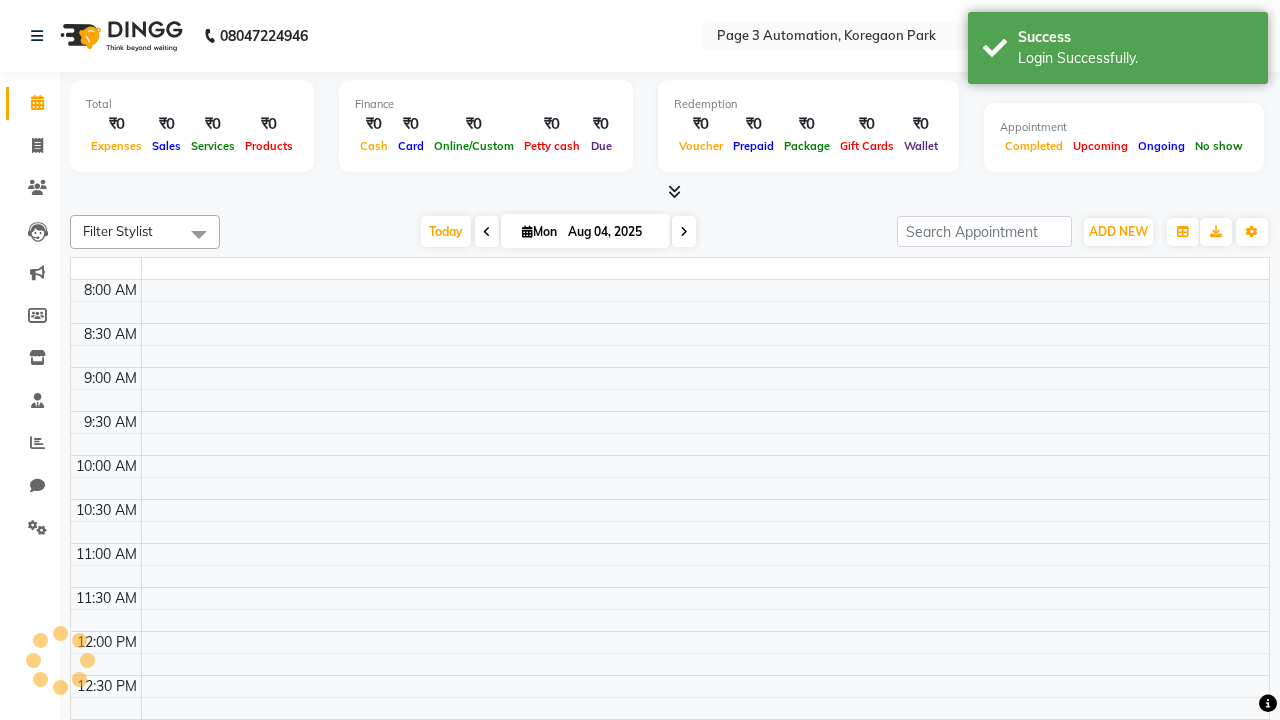 select on "en" 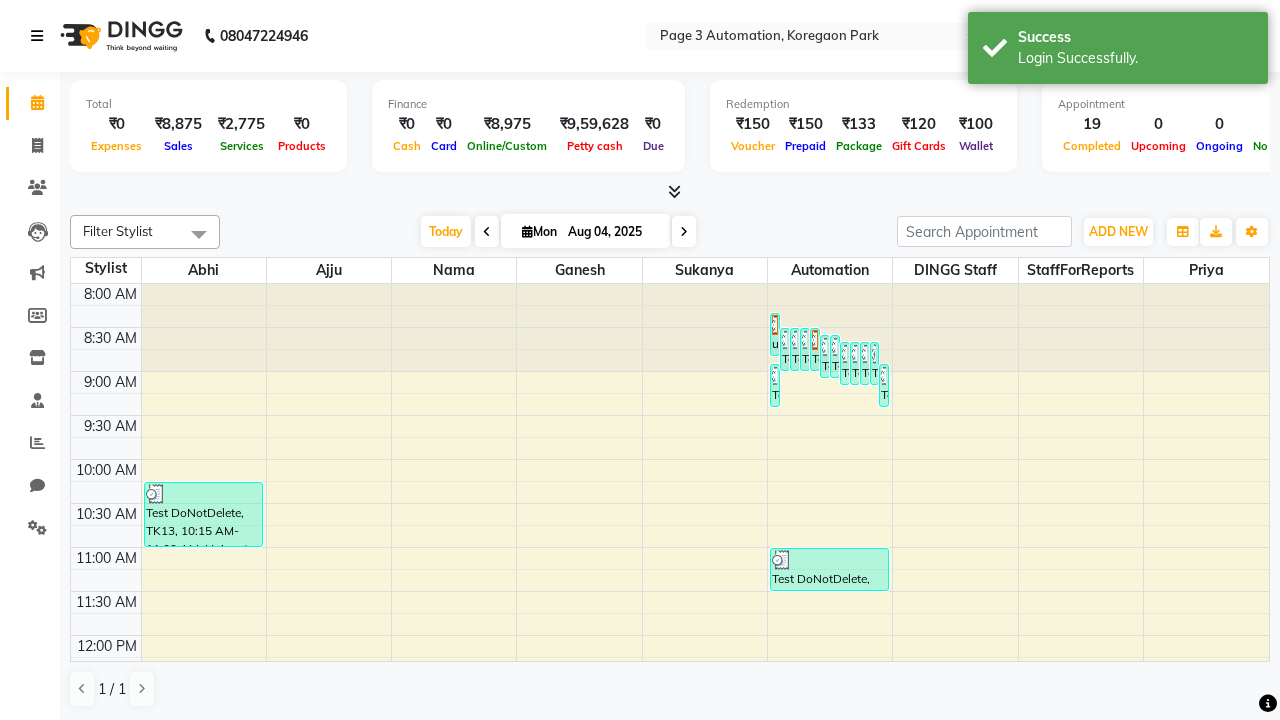 click at bounding box center (37, 36) 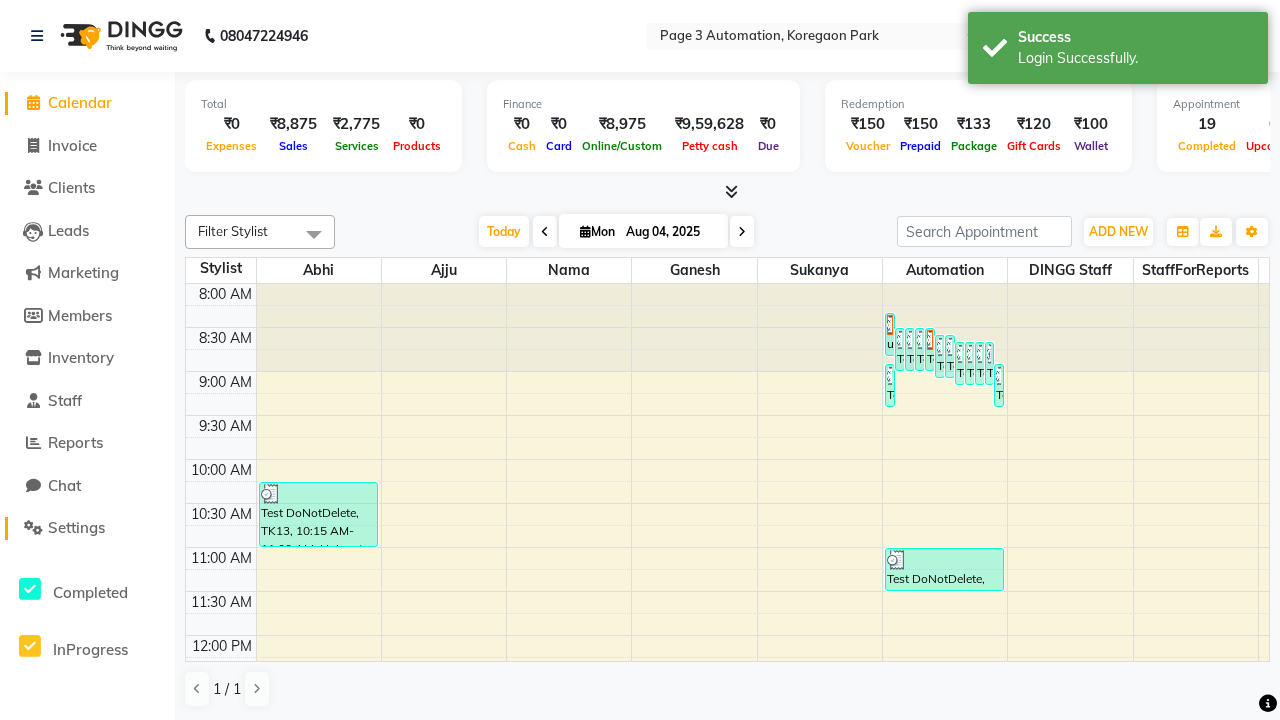 click on "Settings" 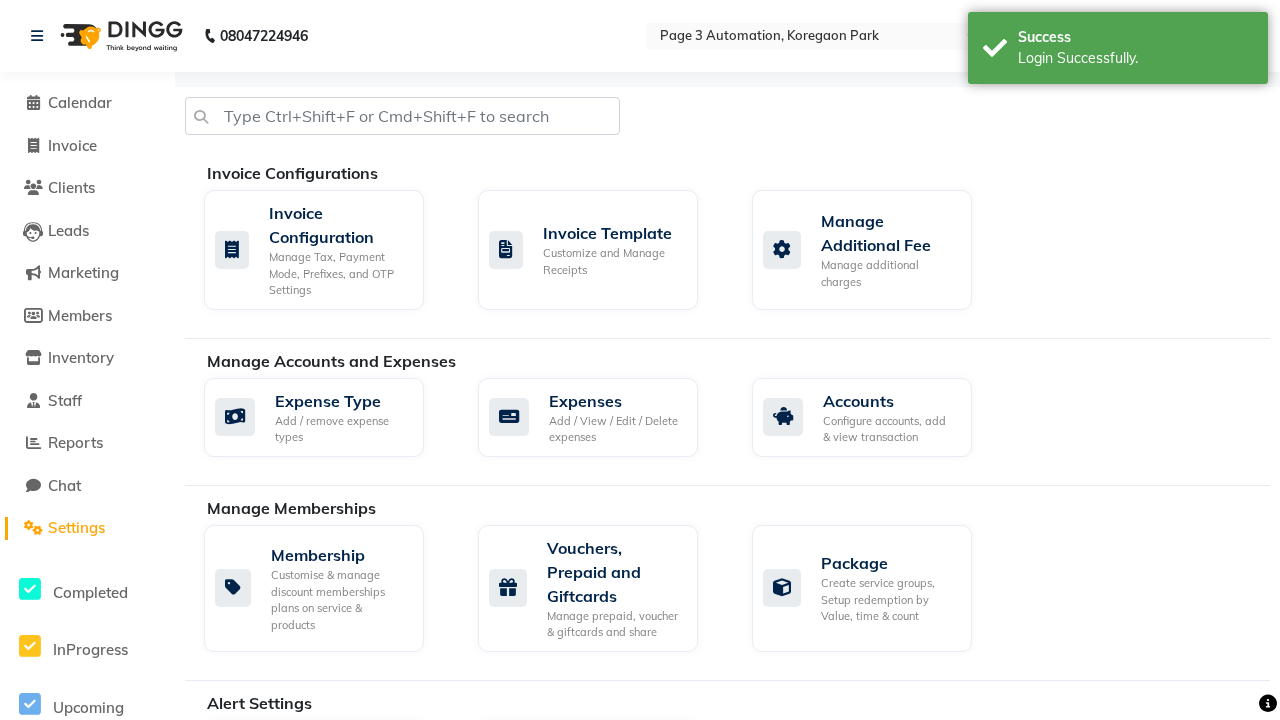 click on "Services" 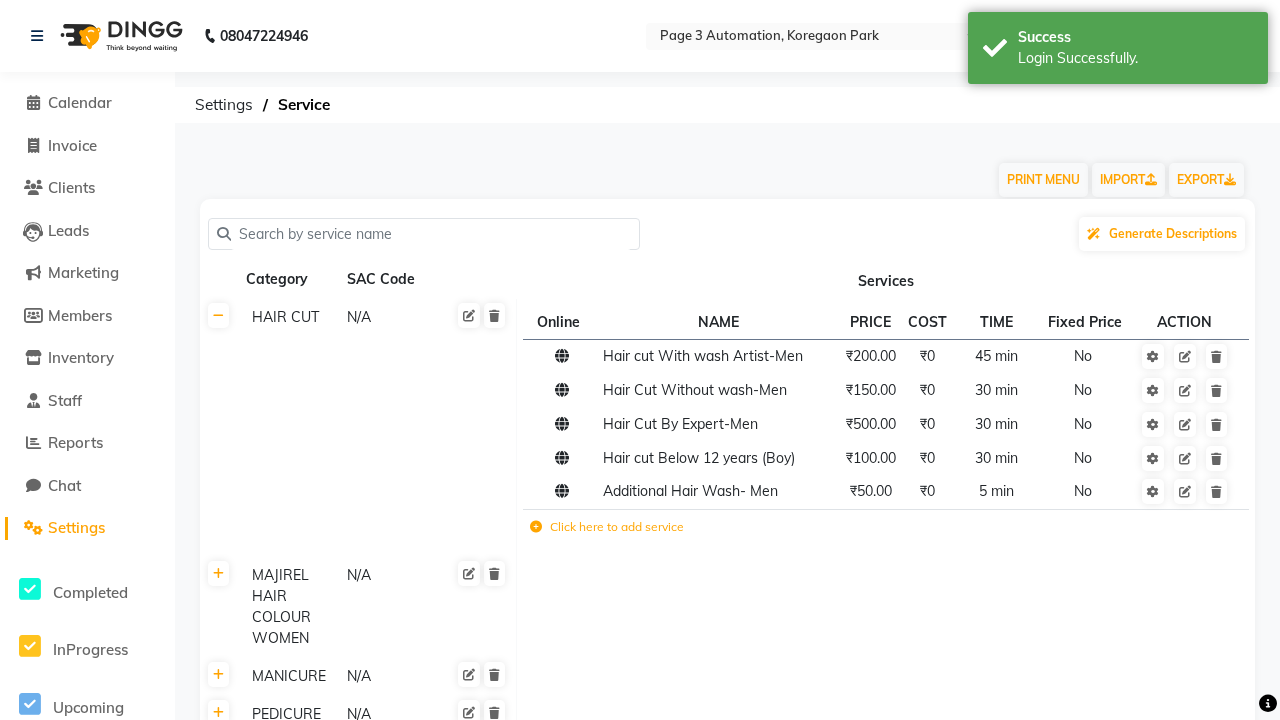click on "Click here to add category." 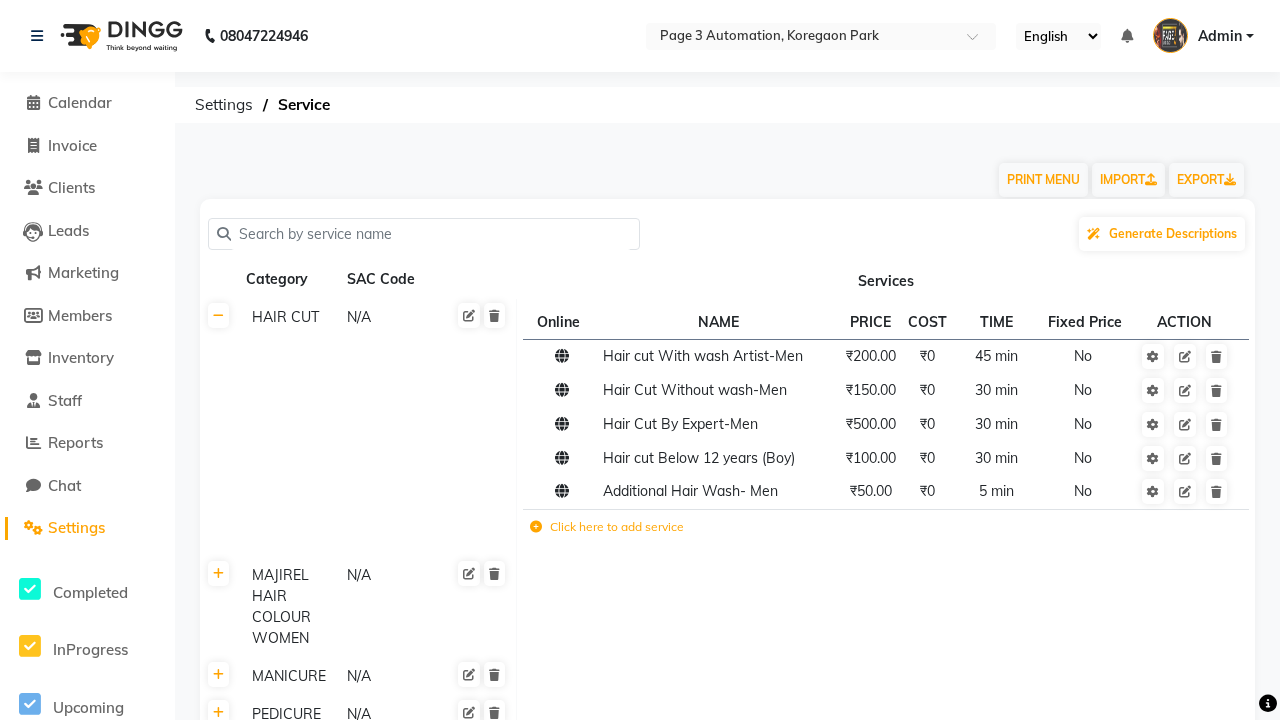 scroll, scrollTop: 9554, scrollLeft: 0, axis: vertical 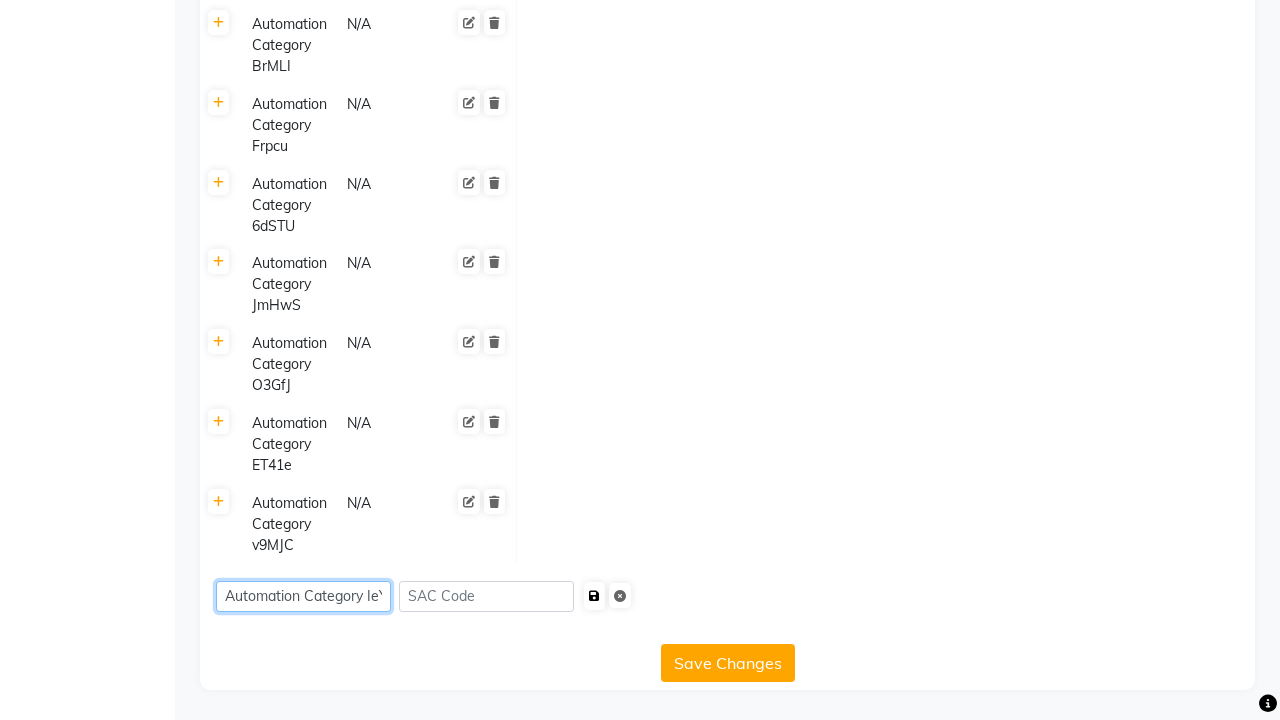type on "Automation Category IeY7H" 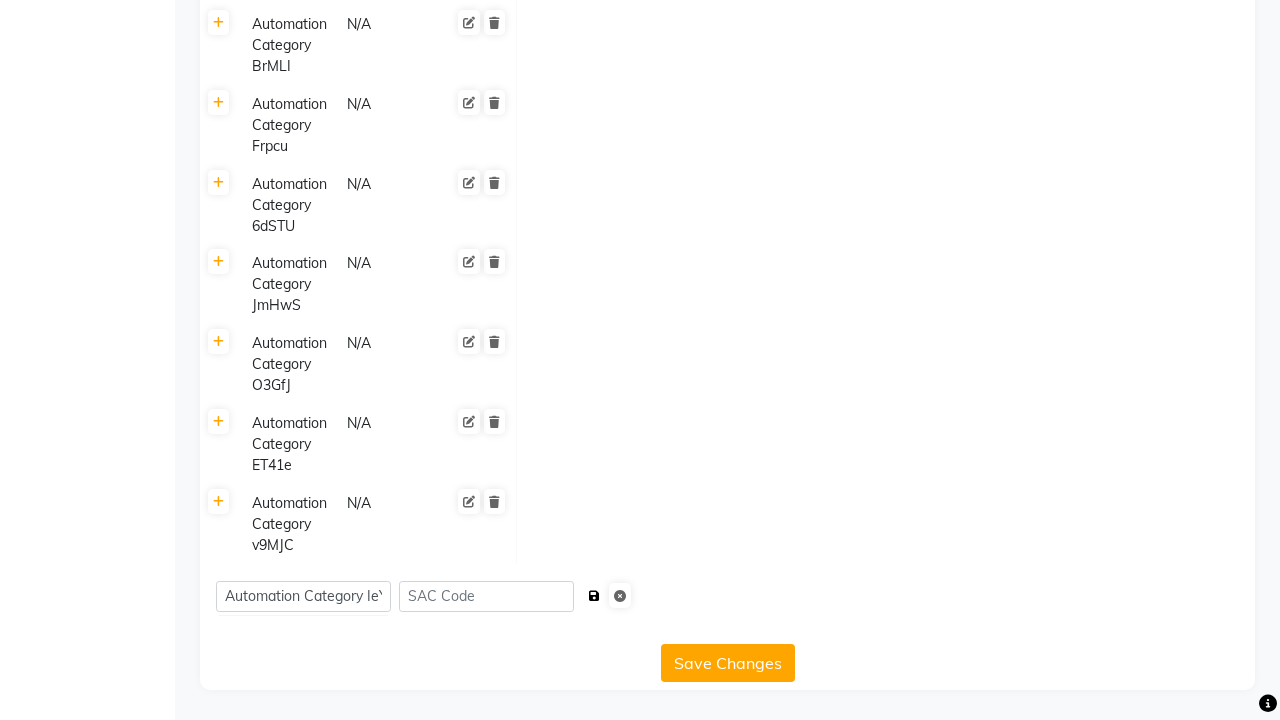 click at bounding box center (594, 596) 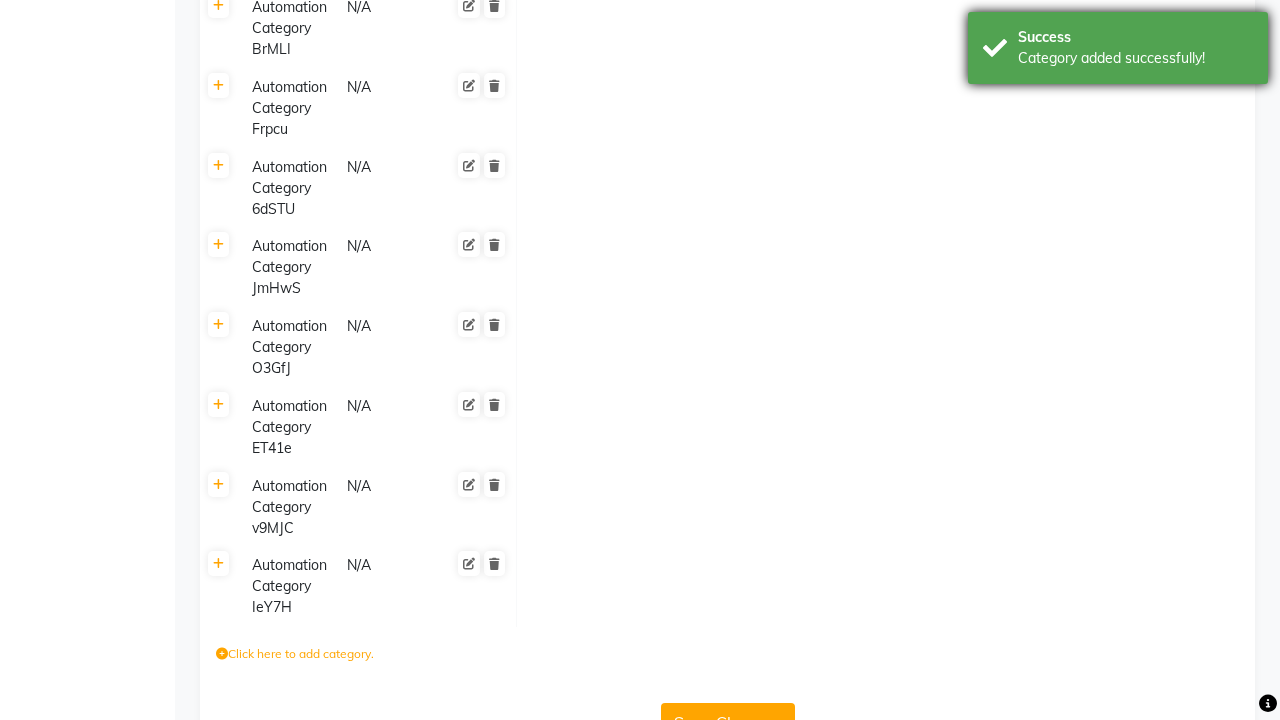 click on "Category added successfully!" at bounding box center (1135, 58) 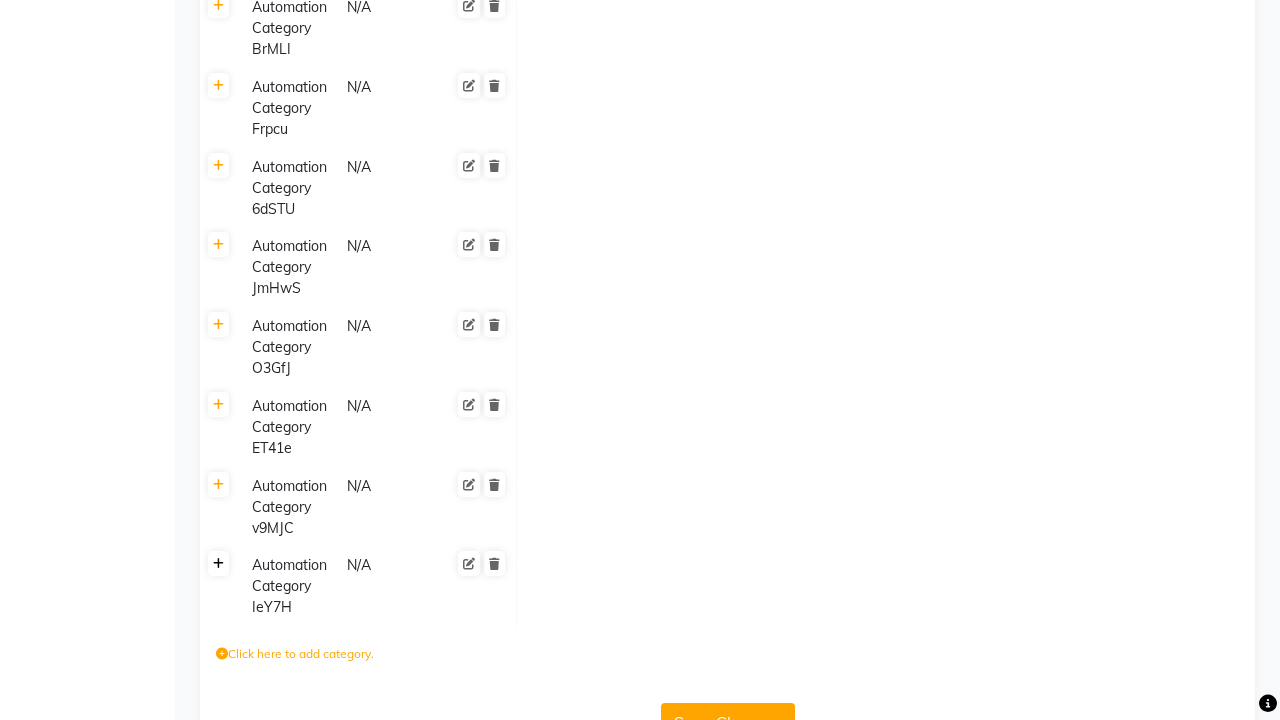 click 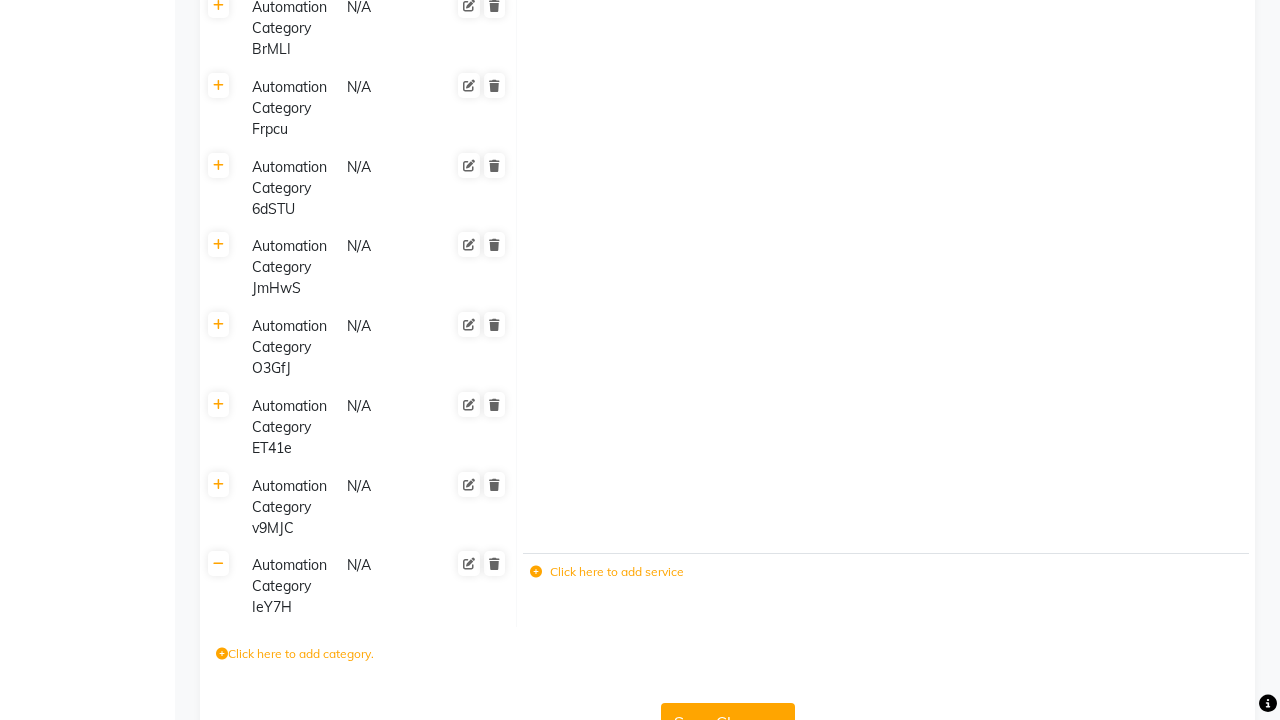 click 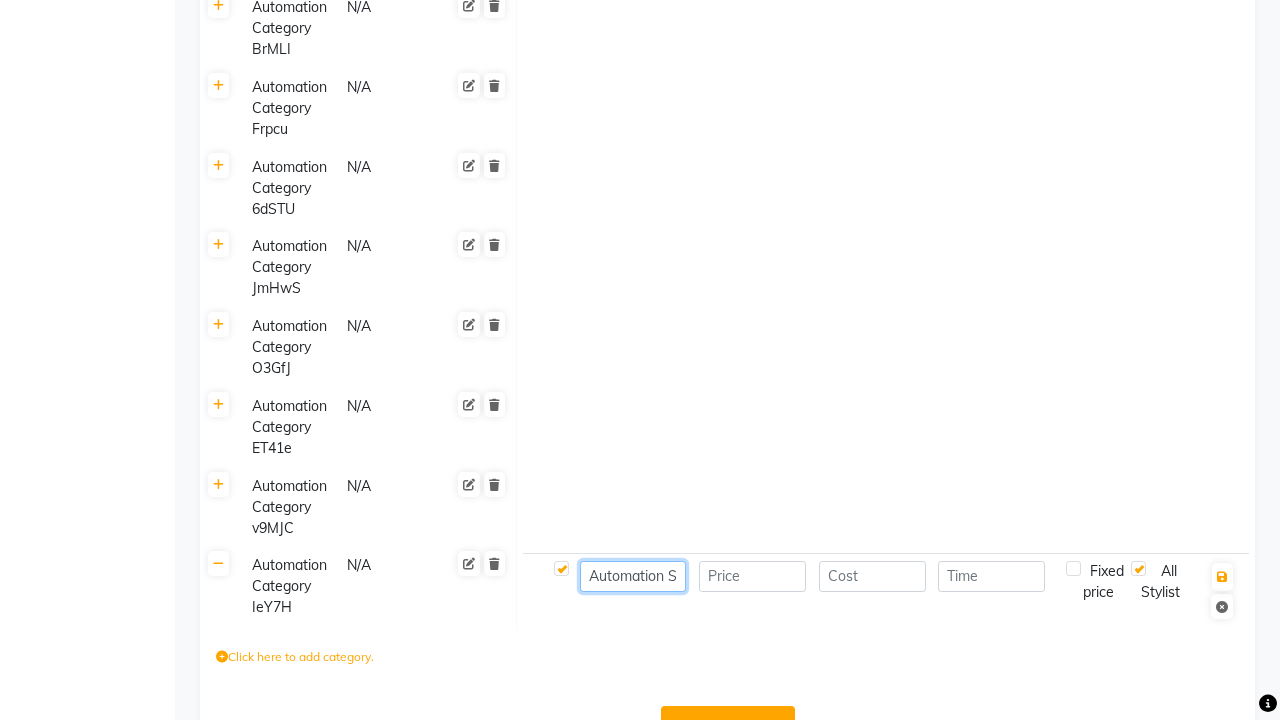 type on "Automation Service- JZ0V3" 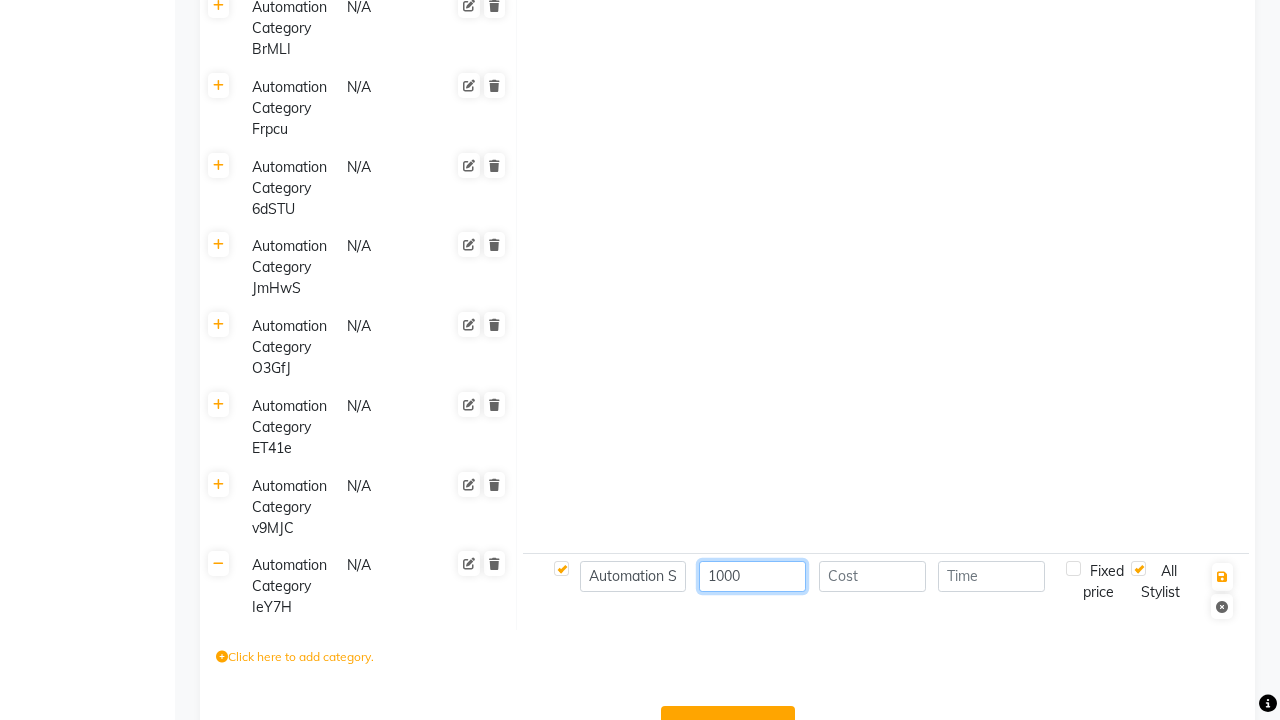 scroll, scrollTop: 0, scrollLeft: 0, axis: both 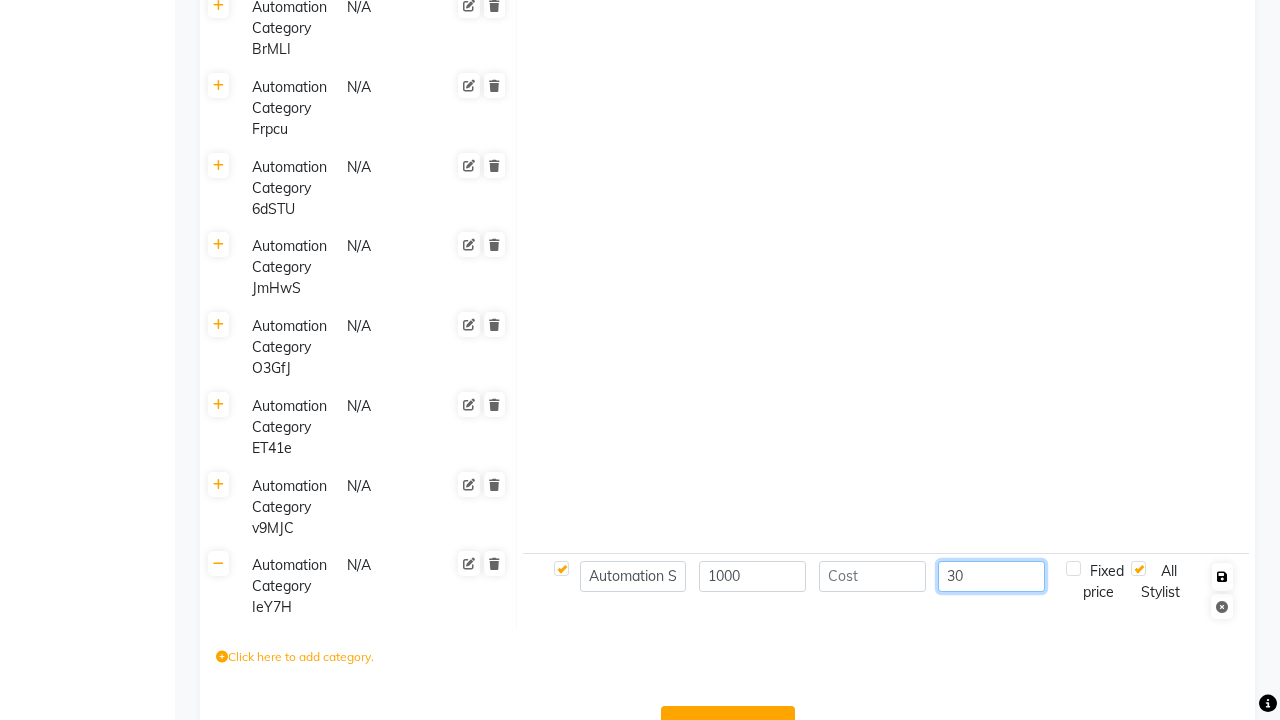 type on "30" 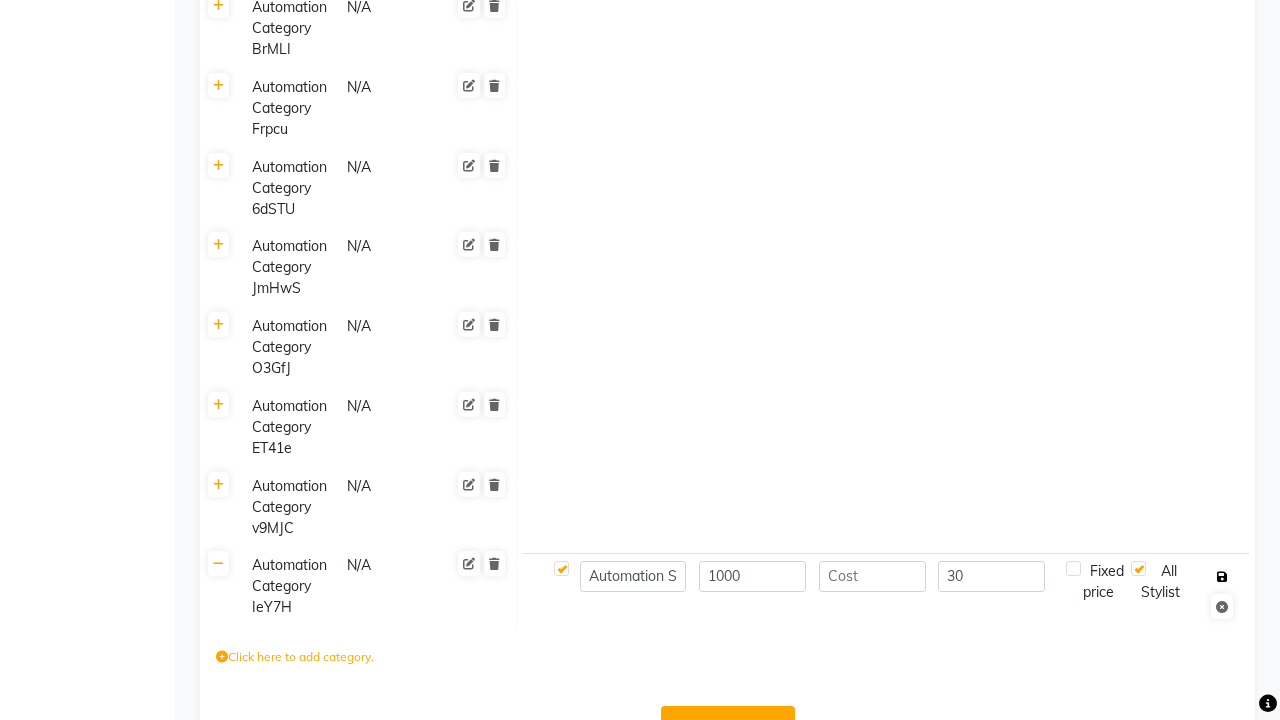 click at bounding box center [1222, 577] 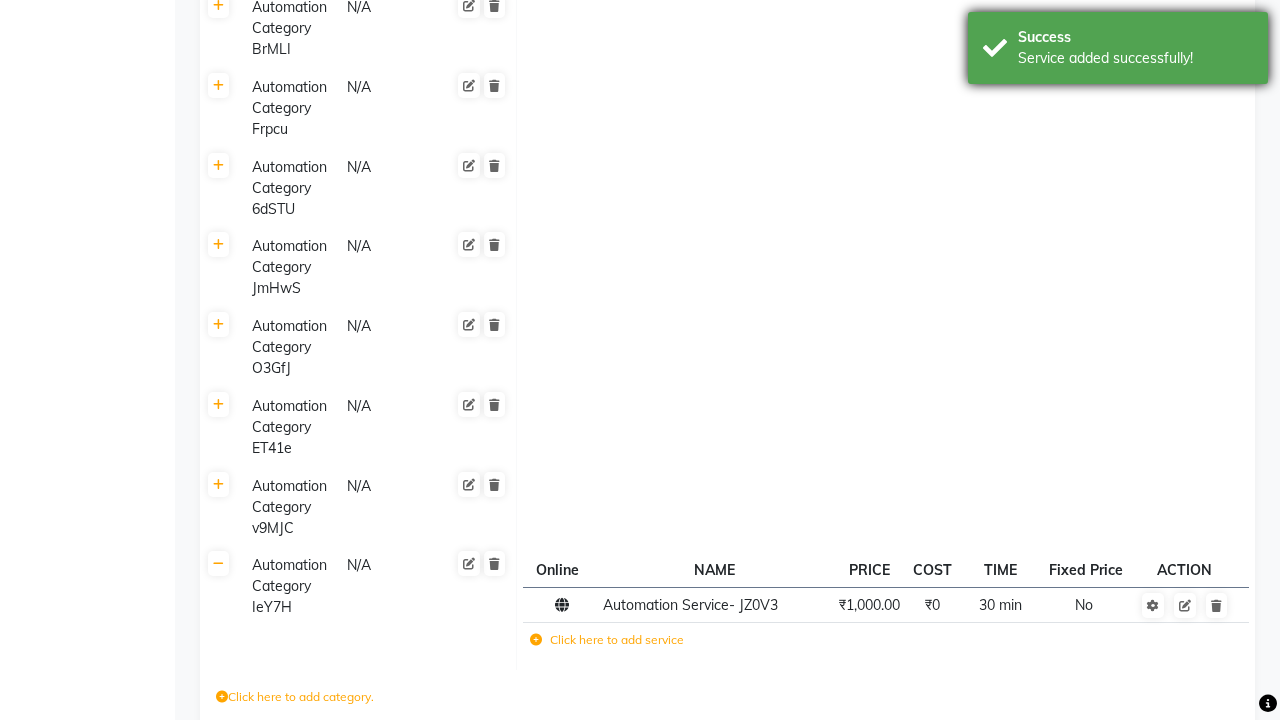 click on "Service added successfully!" at bounding box center (1135, 58) 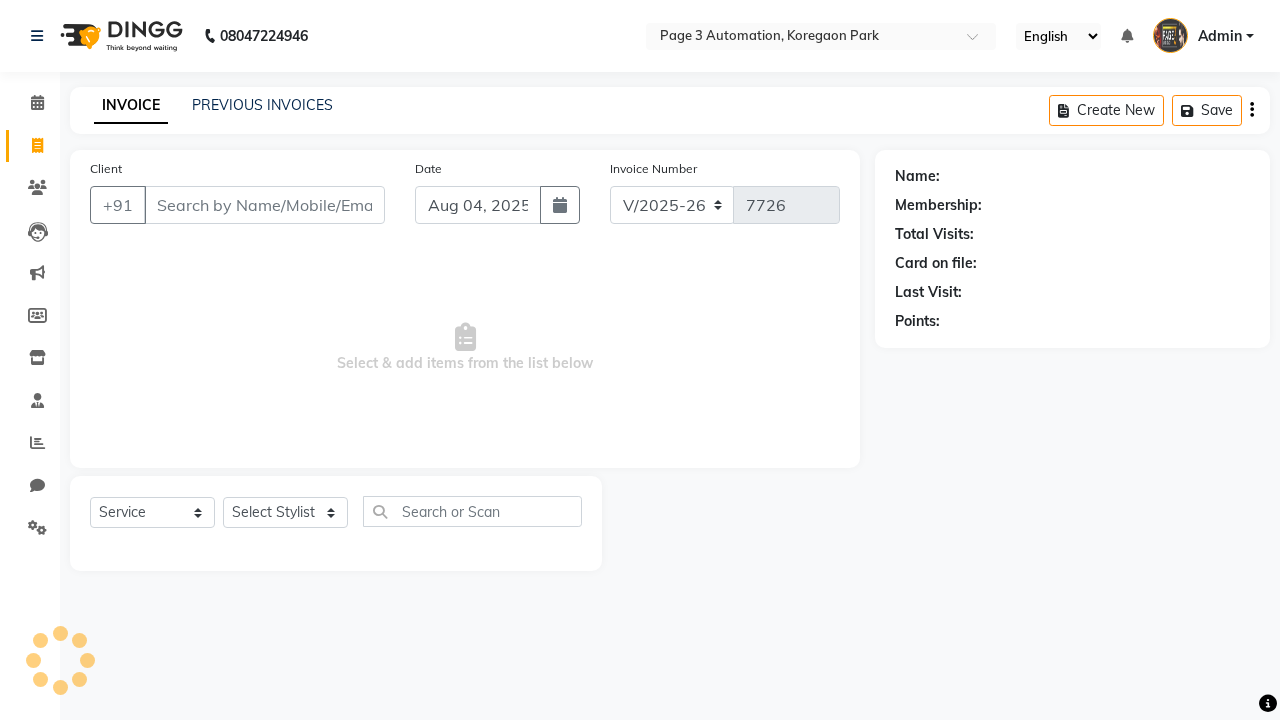select on "2774" 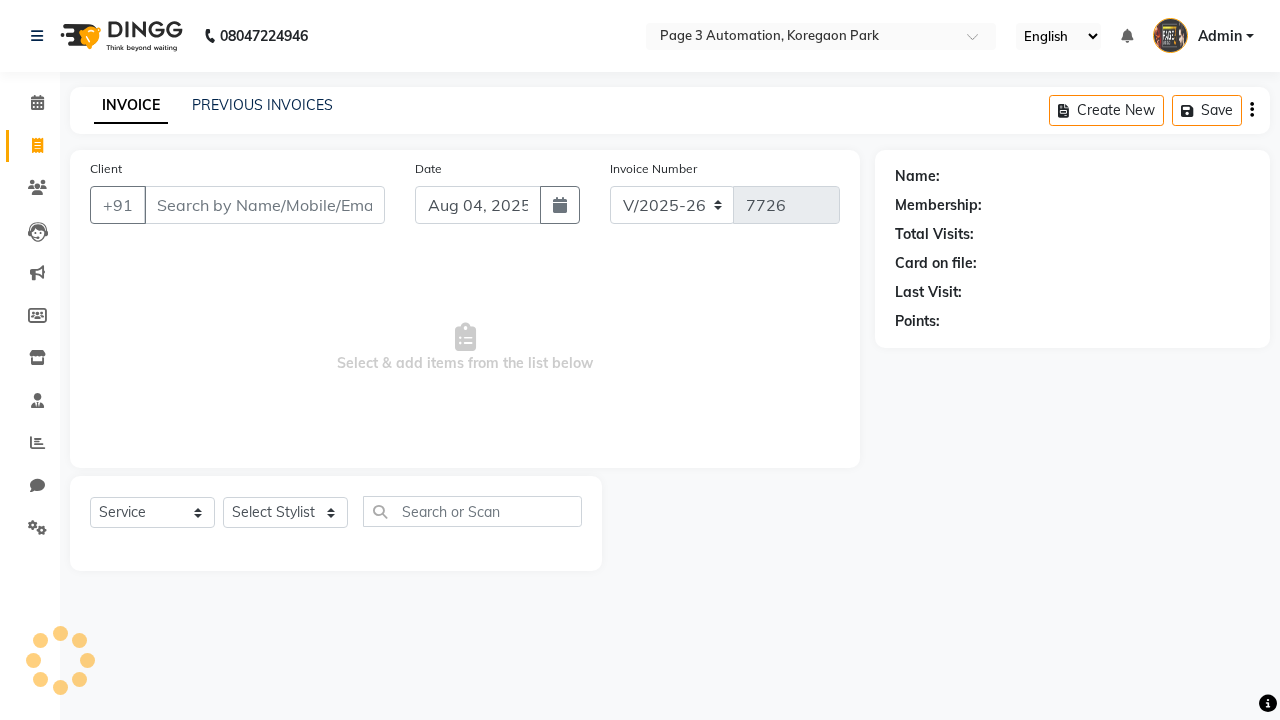 select on "711" 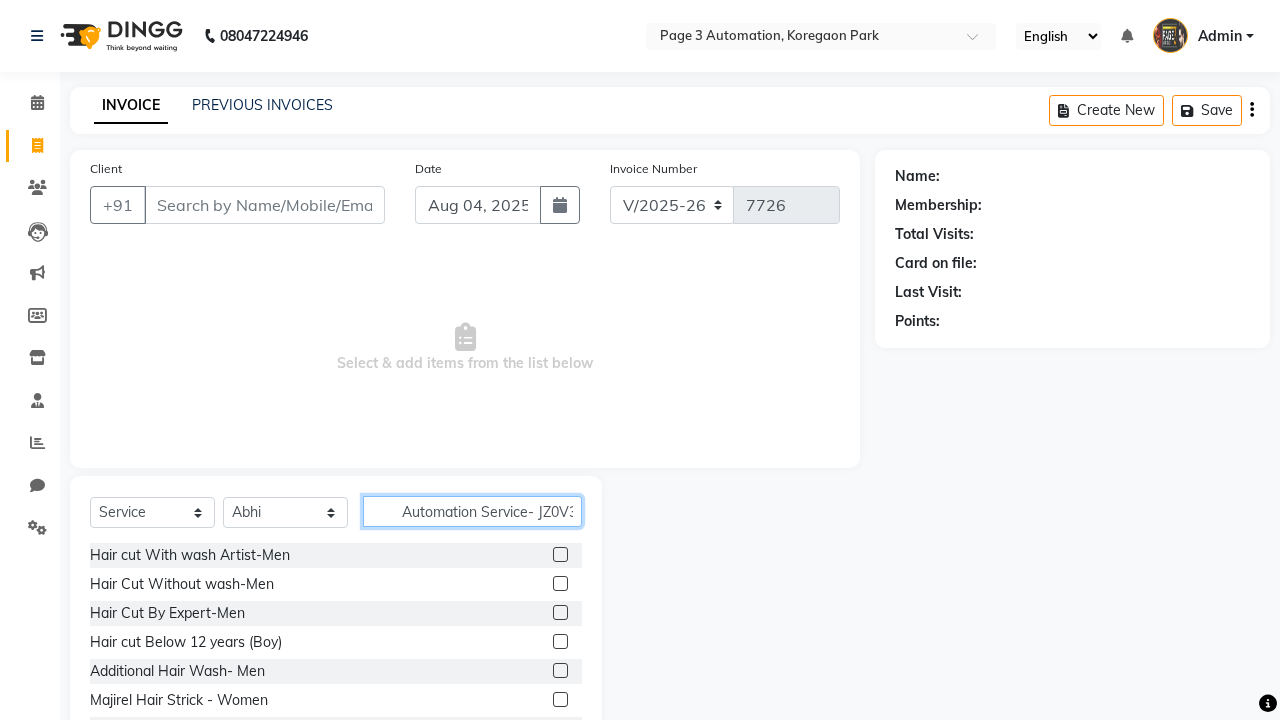 scroll, scrollTop: 0, scrollLeft: 4, axis: horizontal 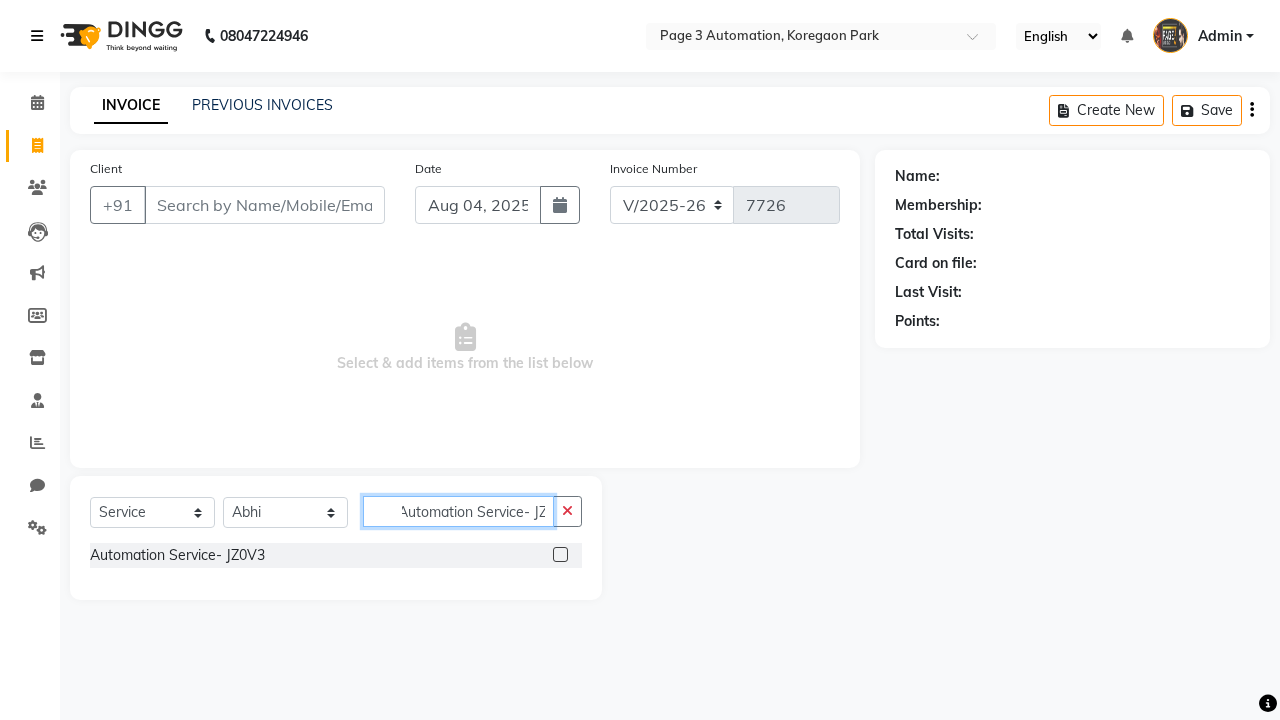 type on "Automation Service- JZ0V3" 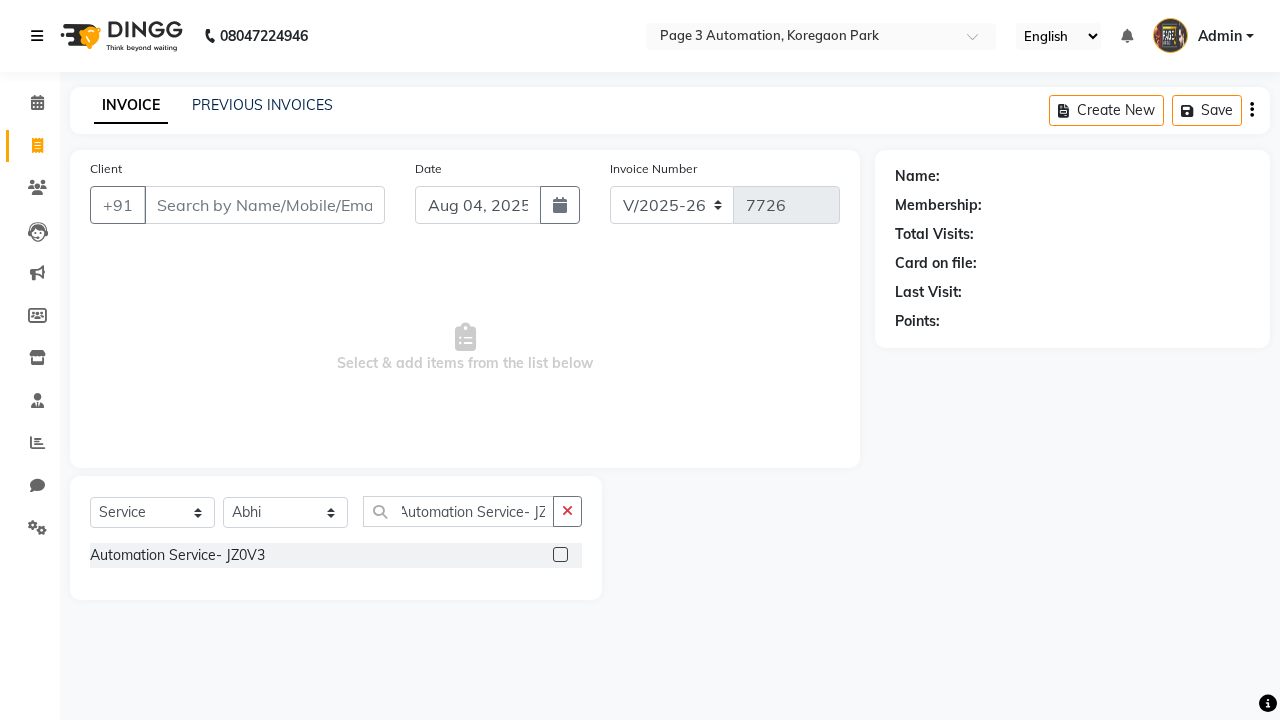 click at bounding box center (37, 36) 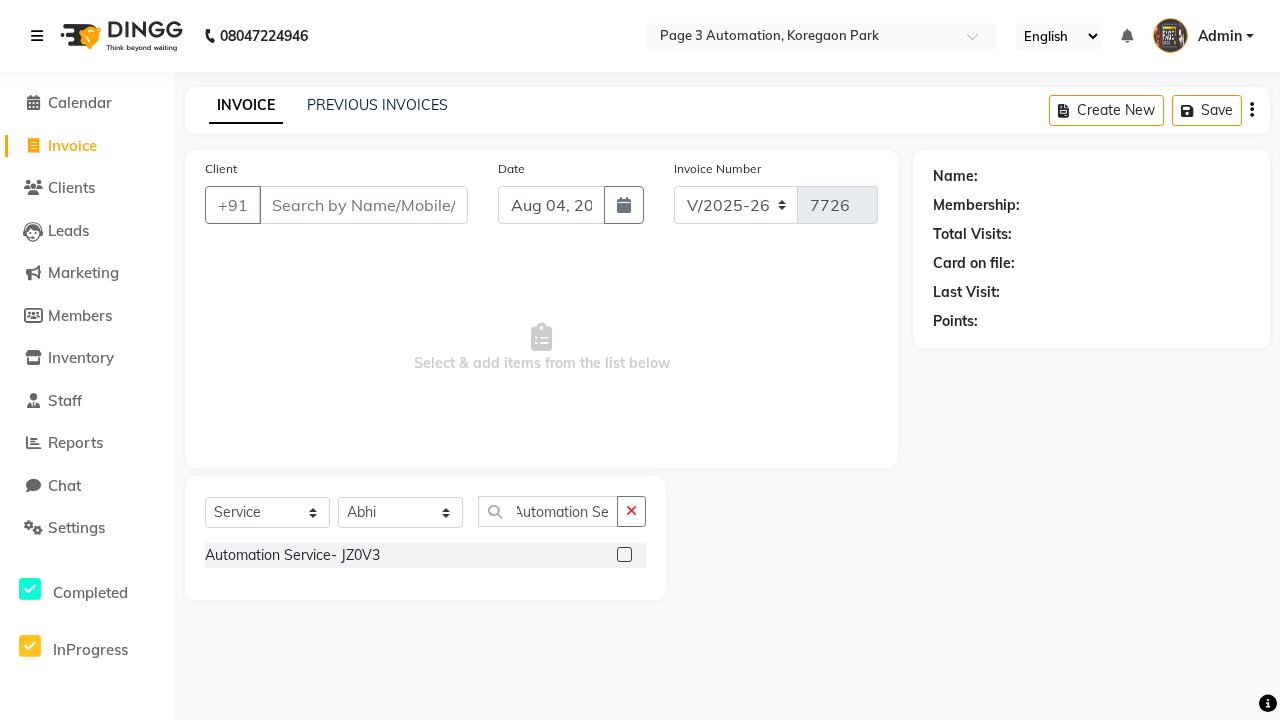 scroll, scrollTop: 0, scrollLeft: 0, axis: both 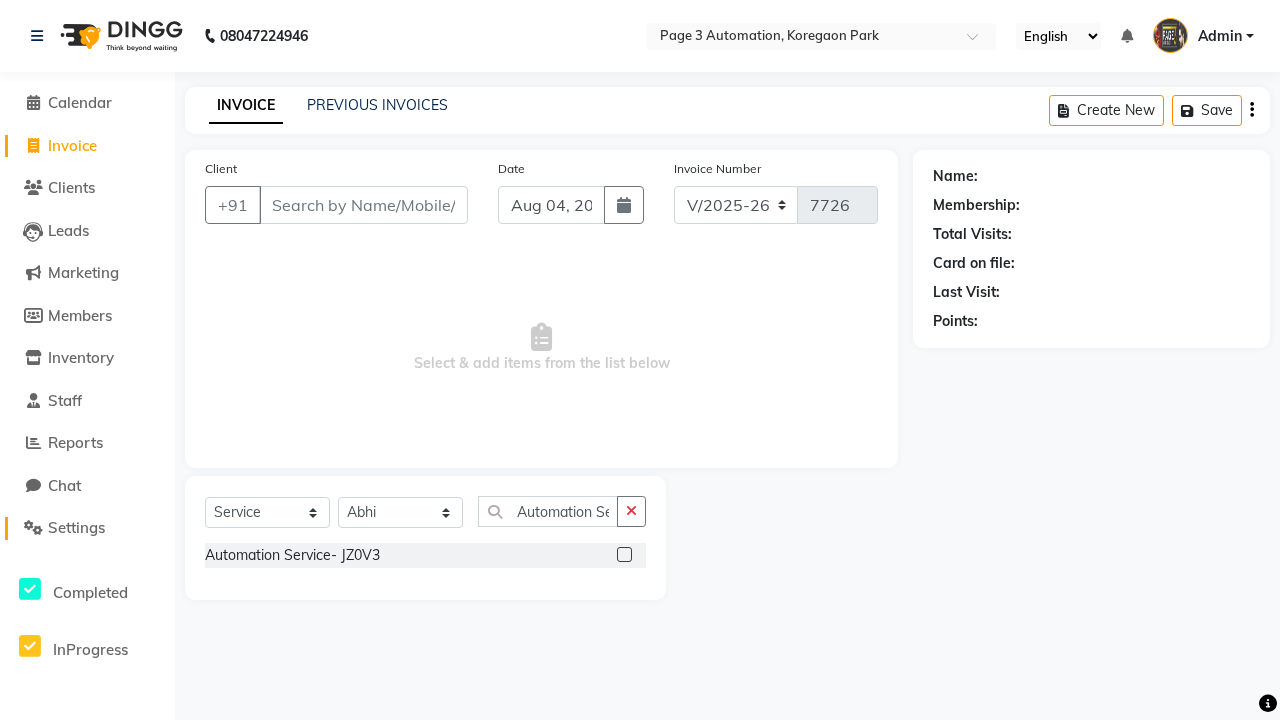 click on "Settings" 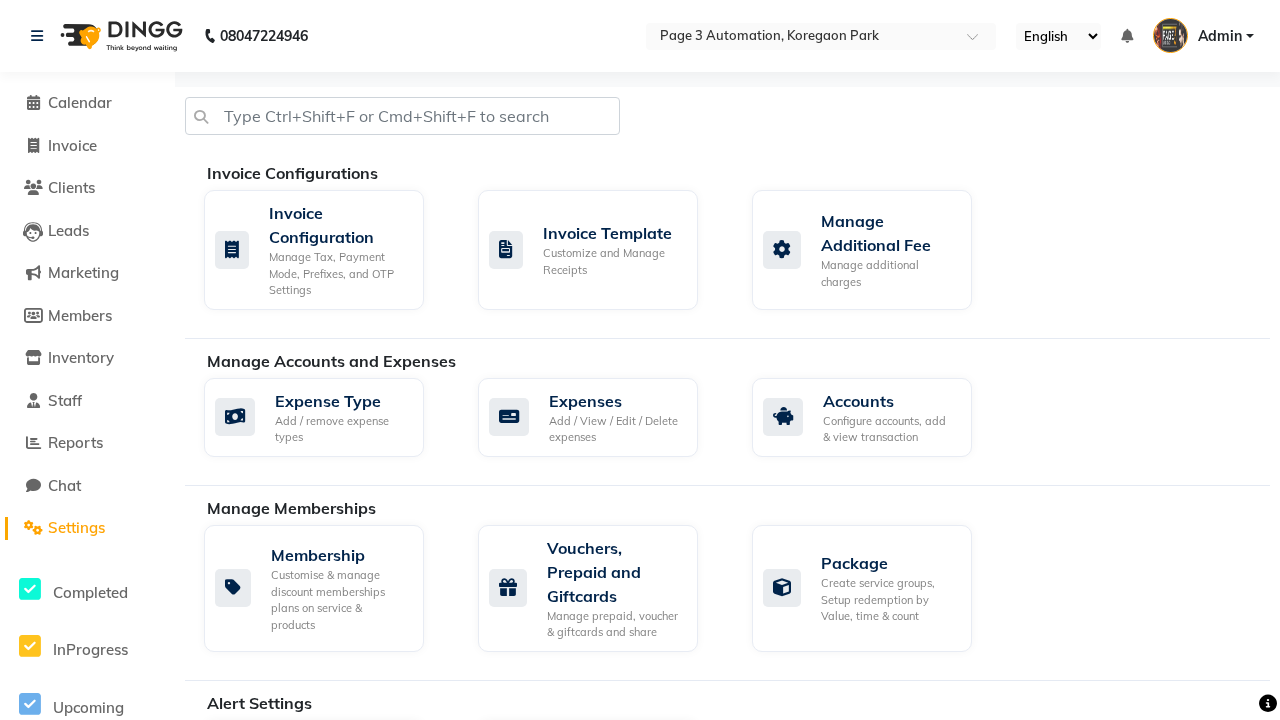 click on "Services" 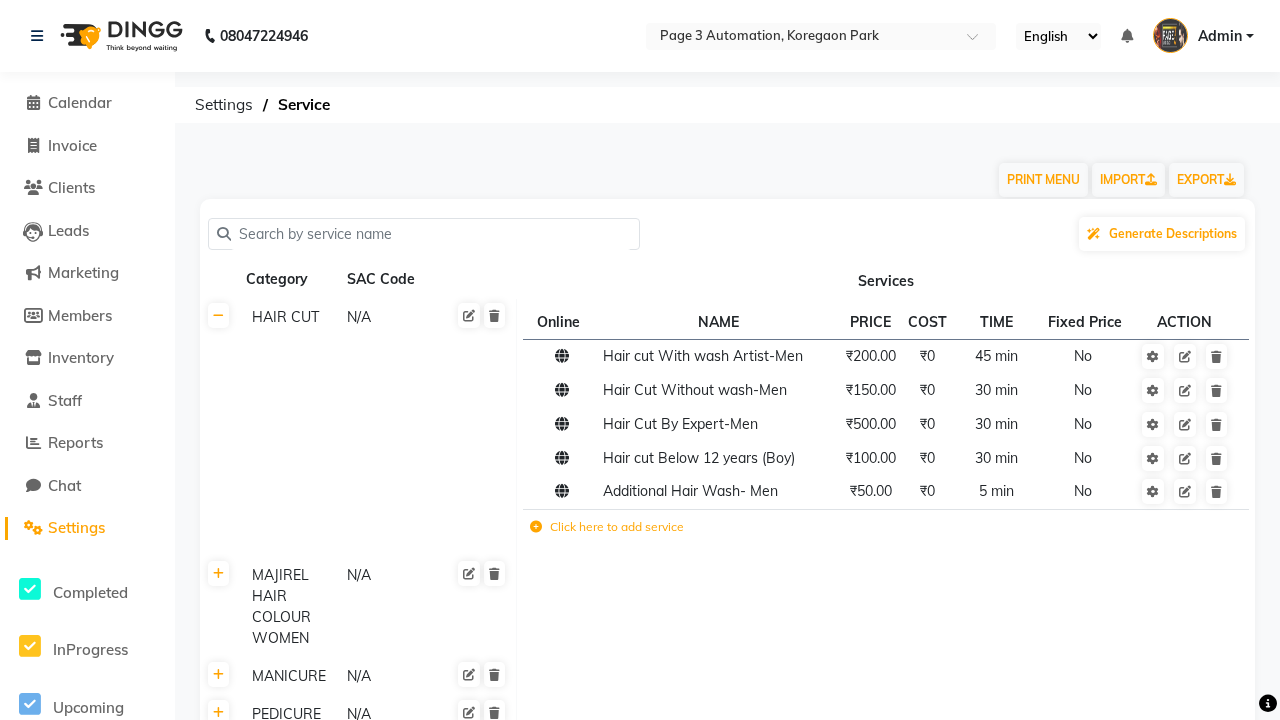 click 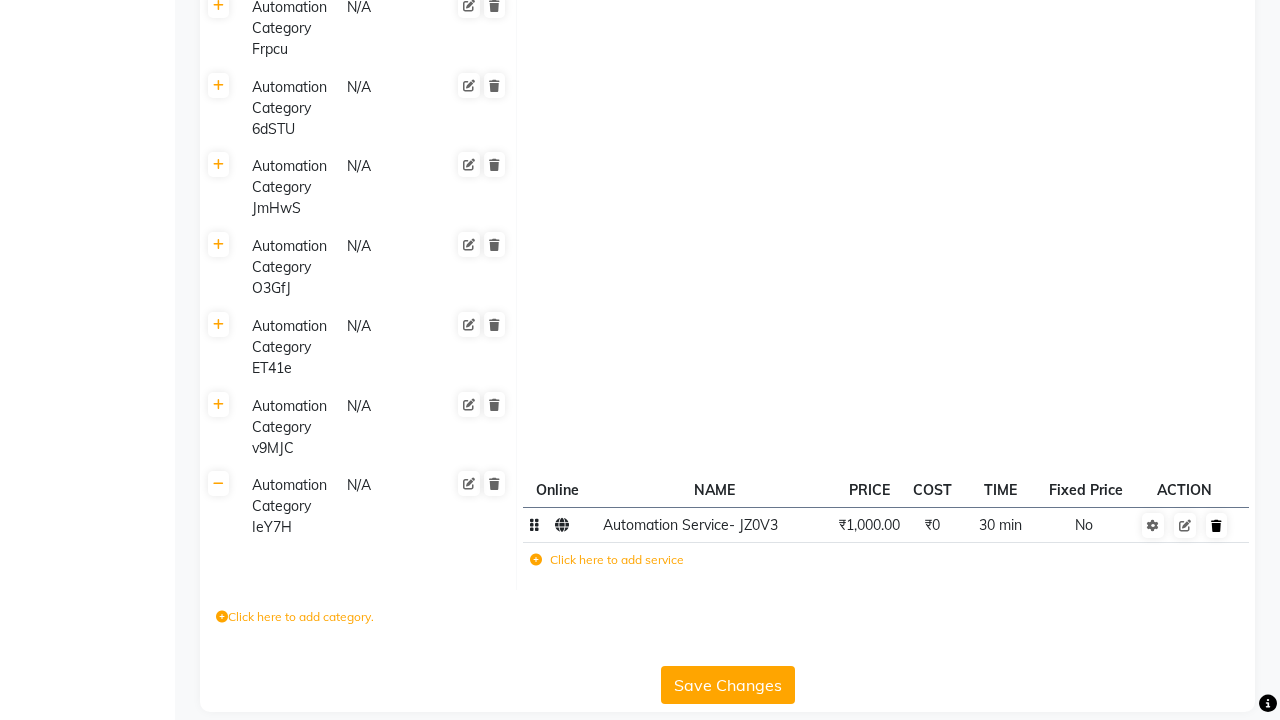 click 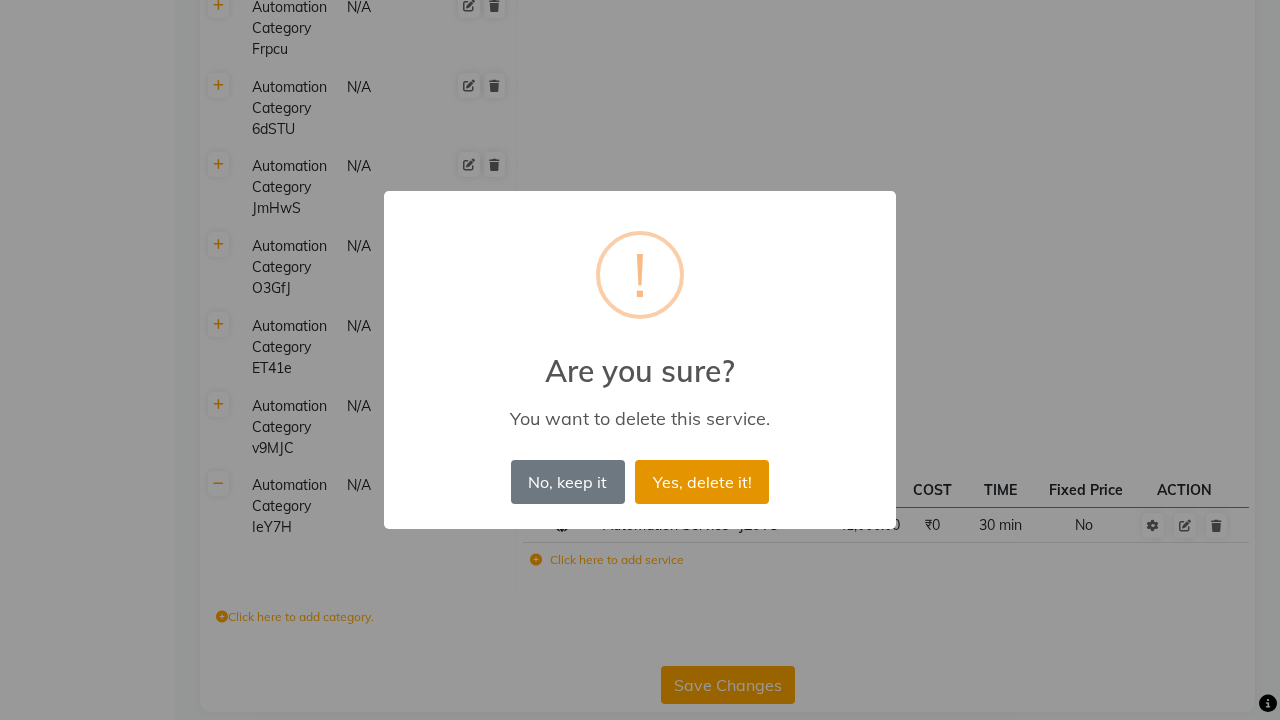 click on "Yes, delete it!" at bounding box center (702, 482) 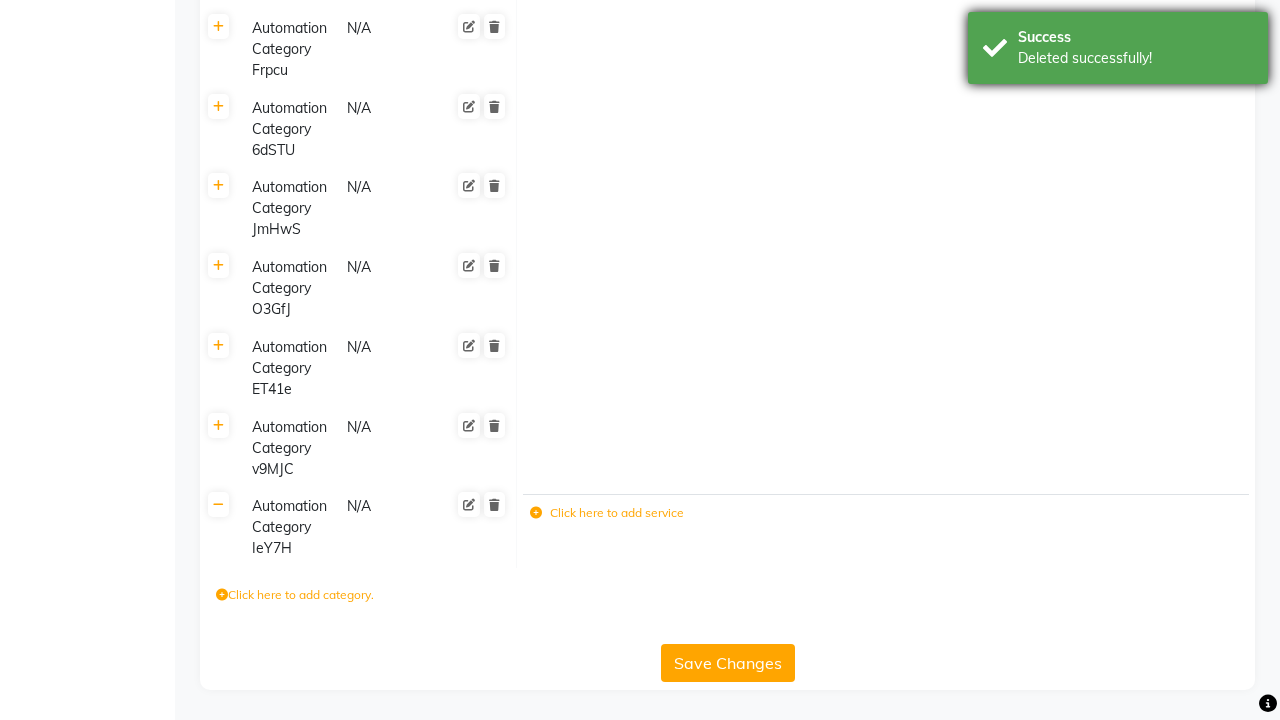 click on "Deleted successfully!" at bounding box center (1135, 58) 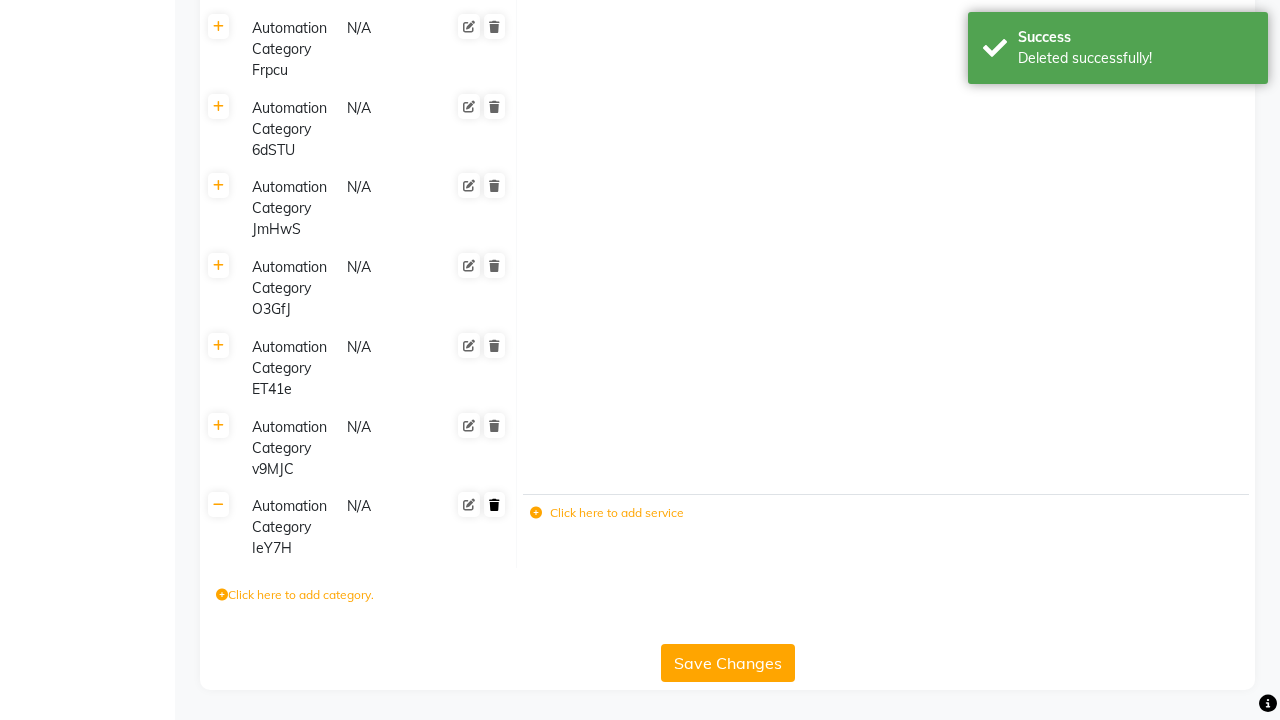 click 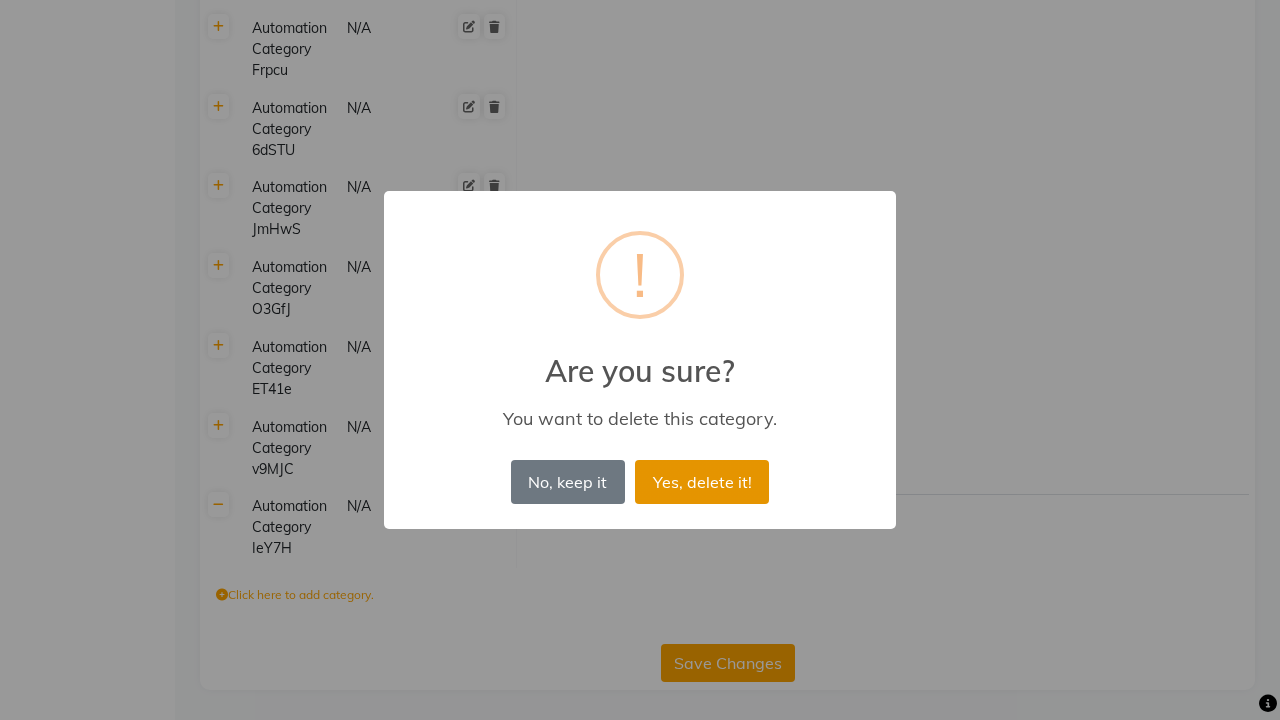 click on "Yes, delete it!" at bounding box center [702, 482] 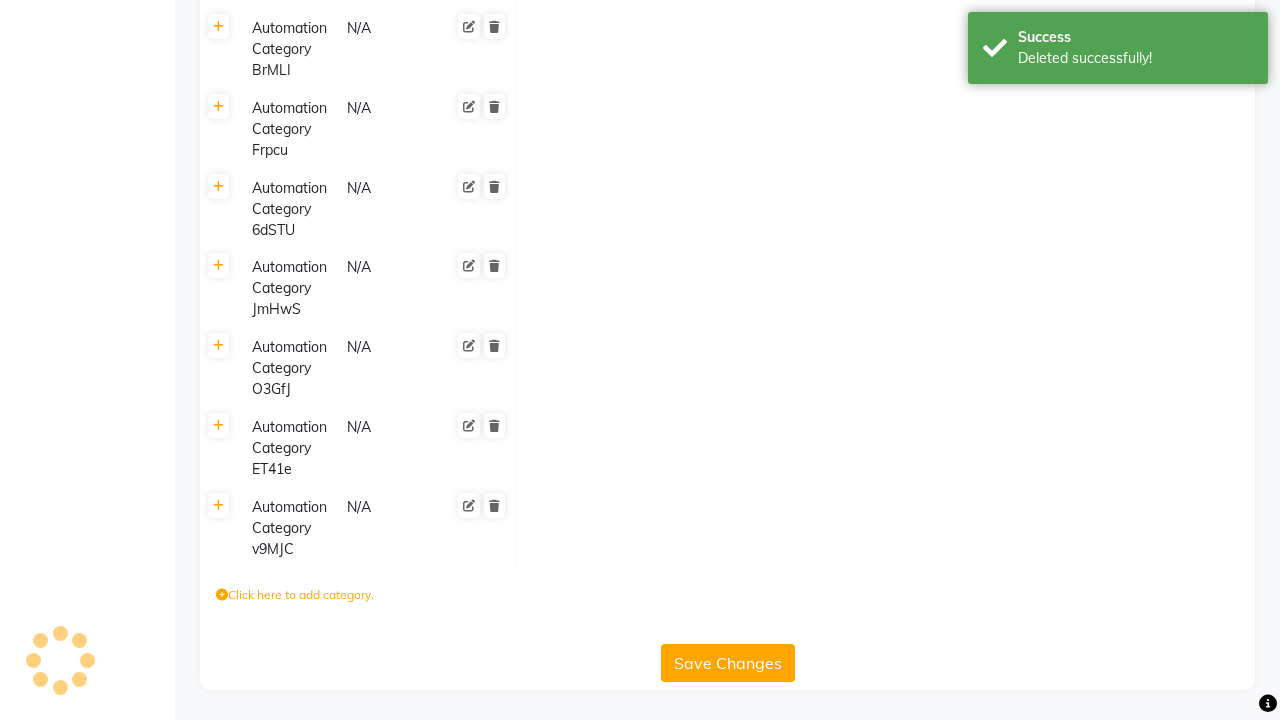 scroll, scrollTop: 9554, scrollLeft: 0, axis: vertical 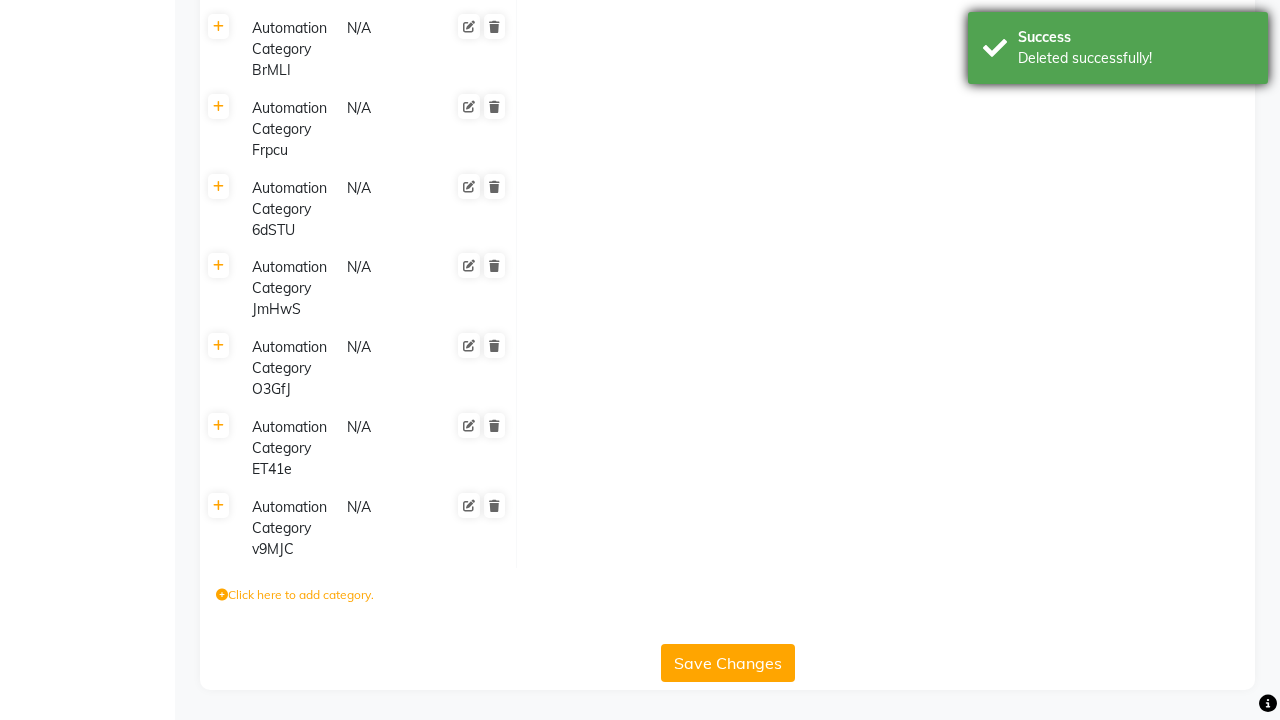 click on "Deleted successfully!" at bounding box center (1135, 58) 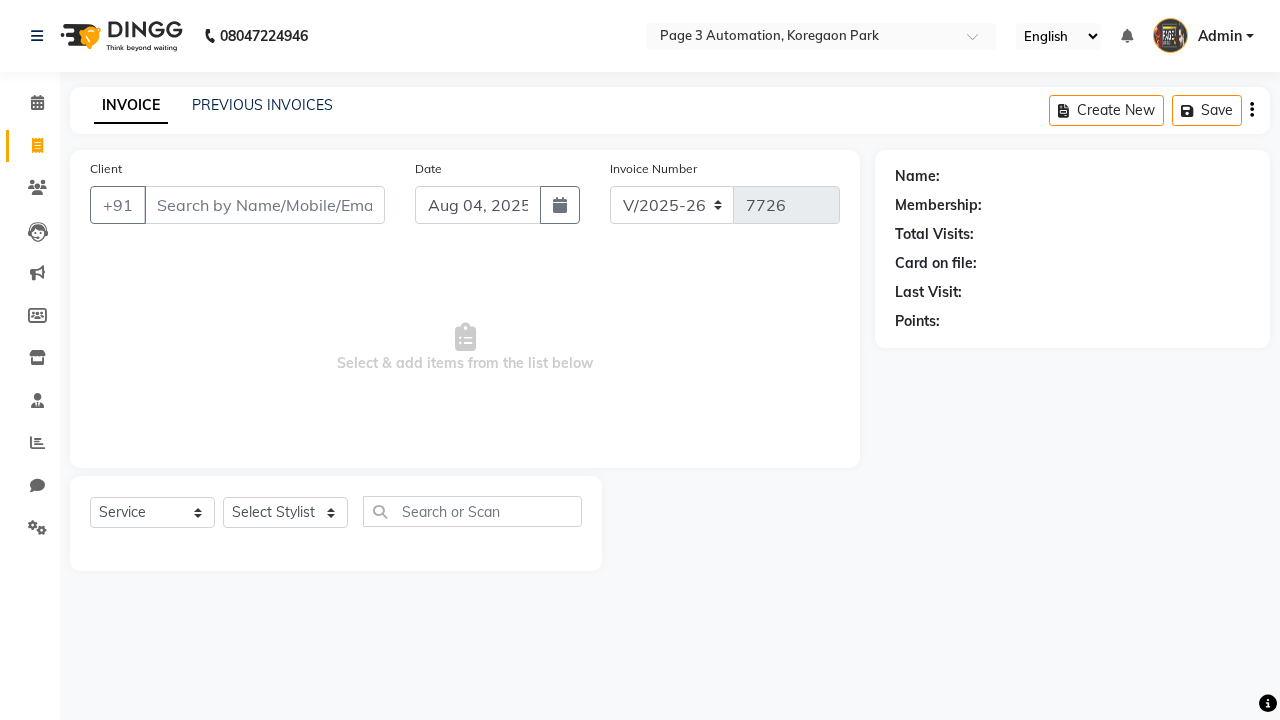 select on "2774" 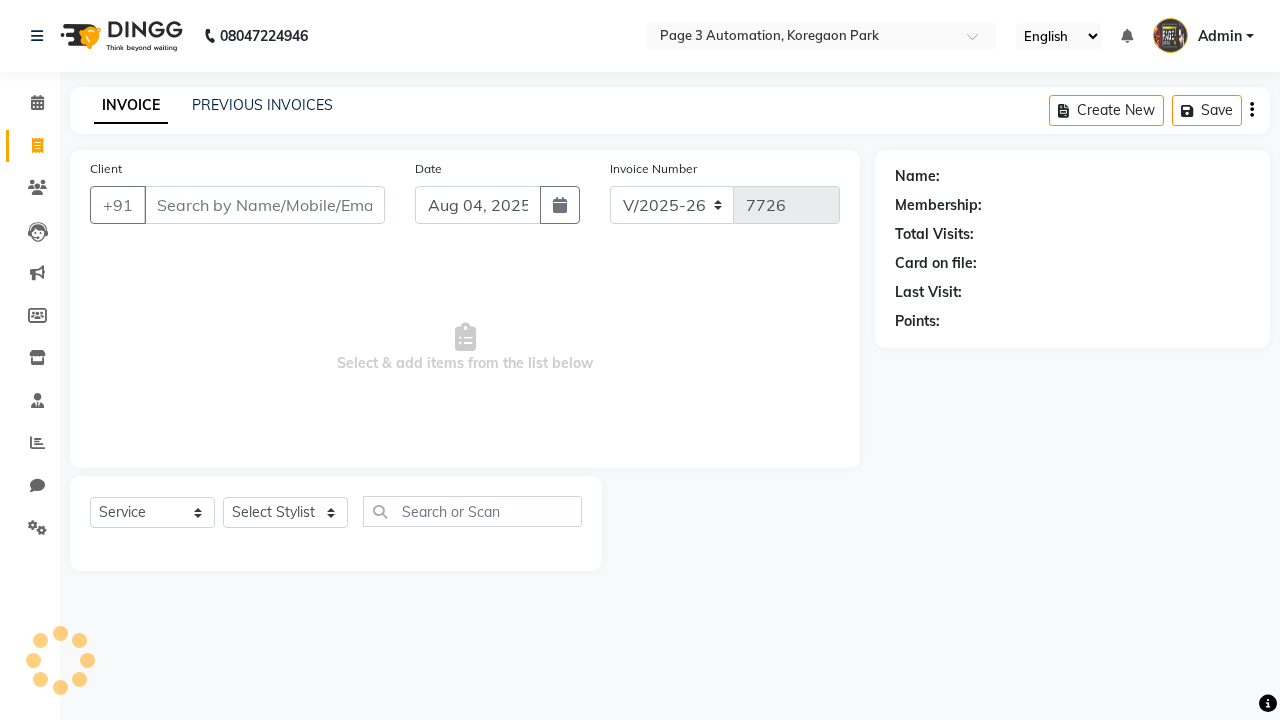 select on "711" 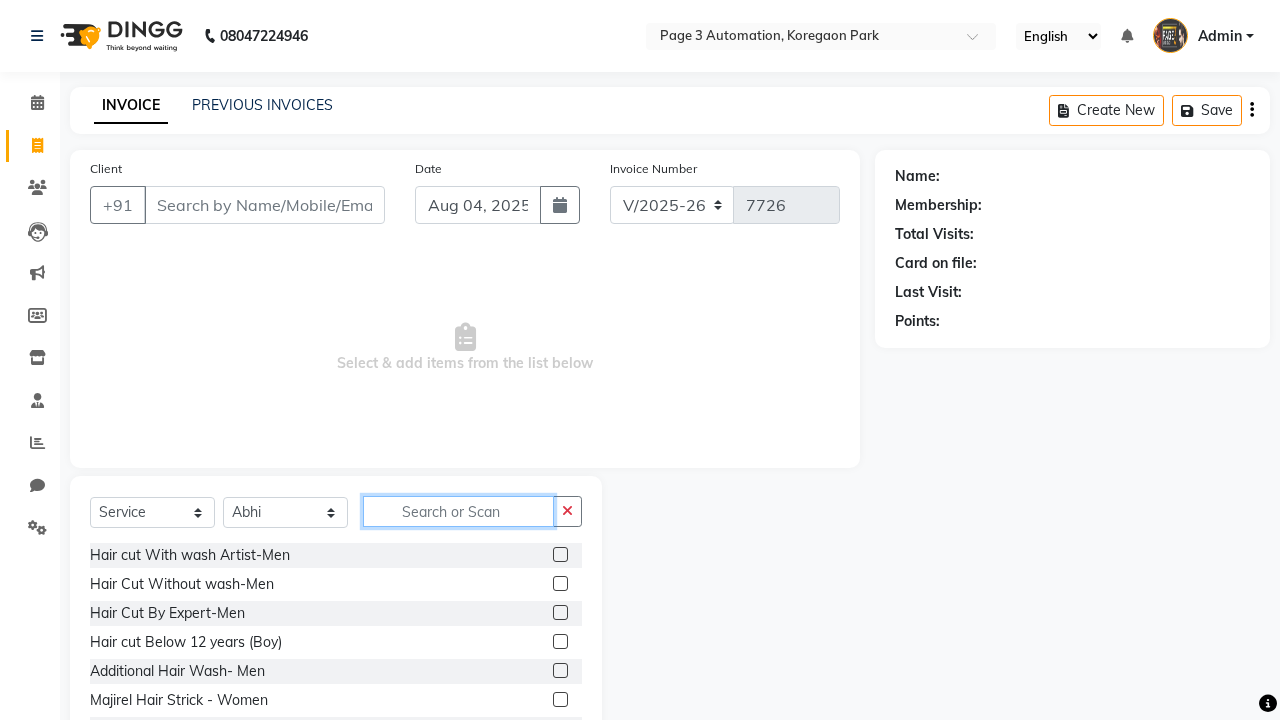 type on "Automation Service- JZ0V3" 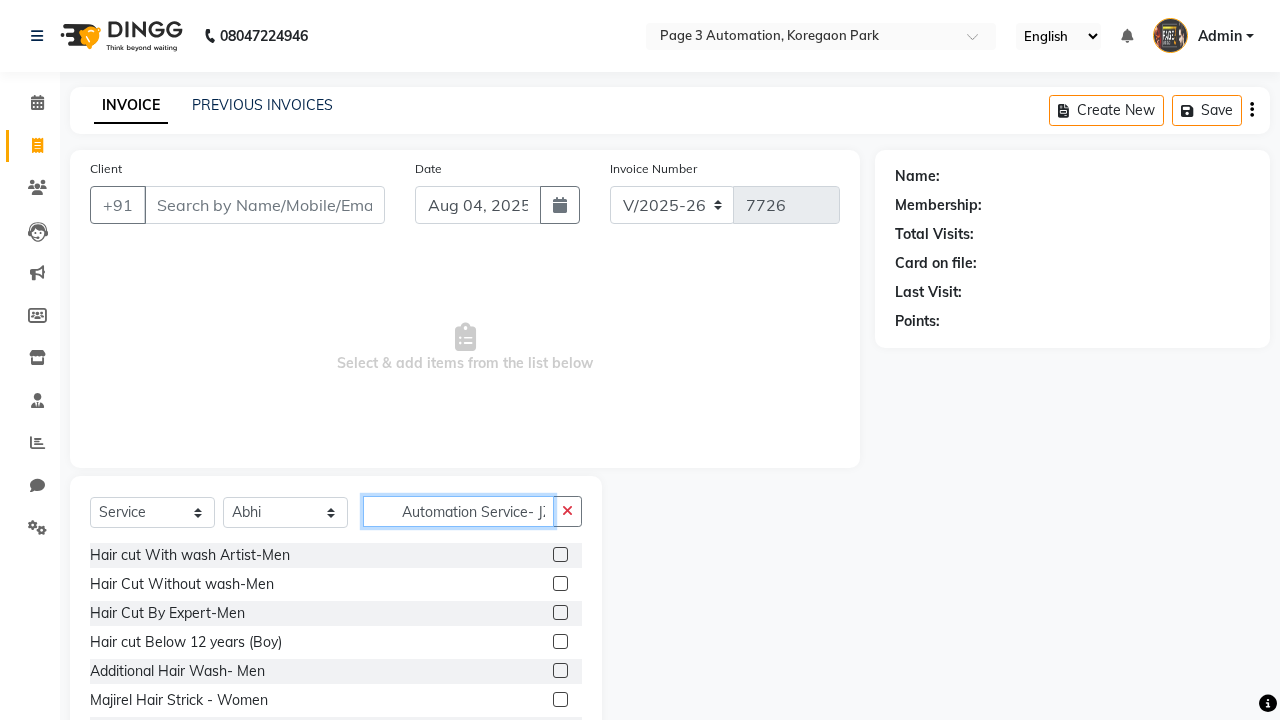 scroll, scrollTop: 0, scrollLeft: 4, axis: horizontal 